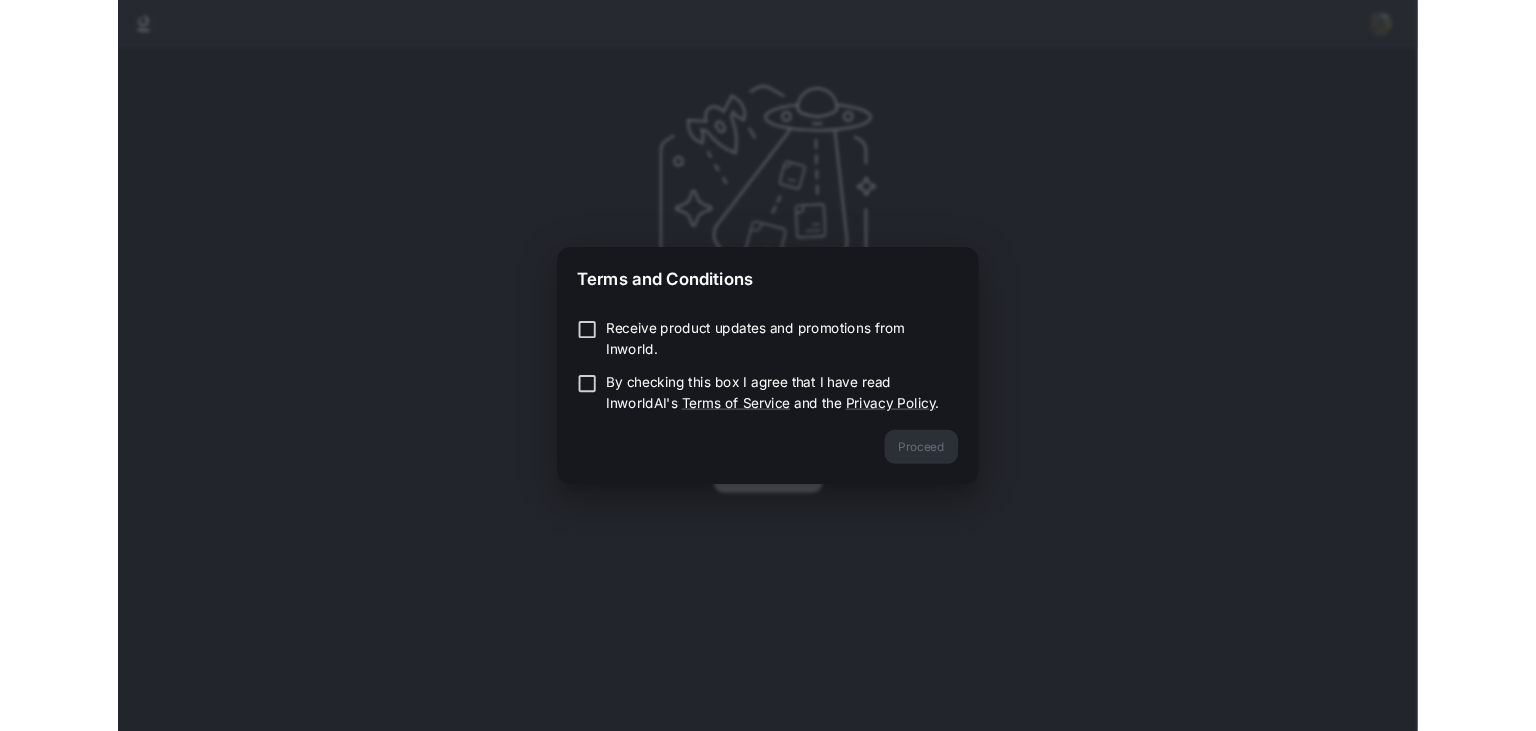 scroll, scrollTop: 0, scrollLeft: 0, axis: both 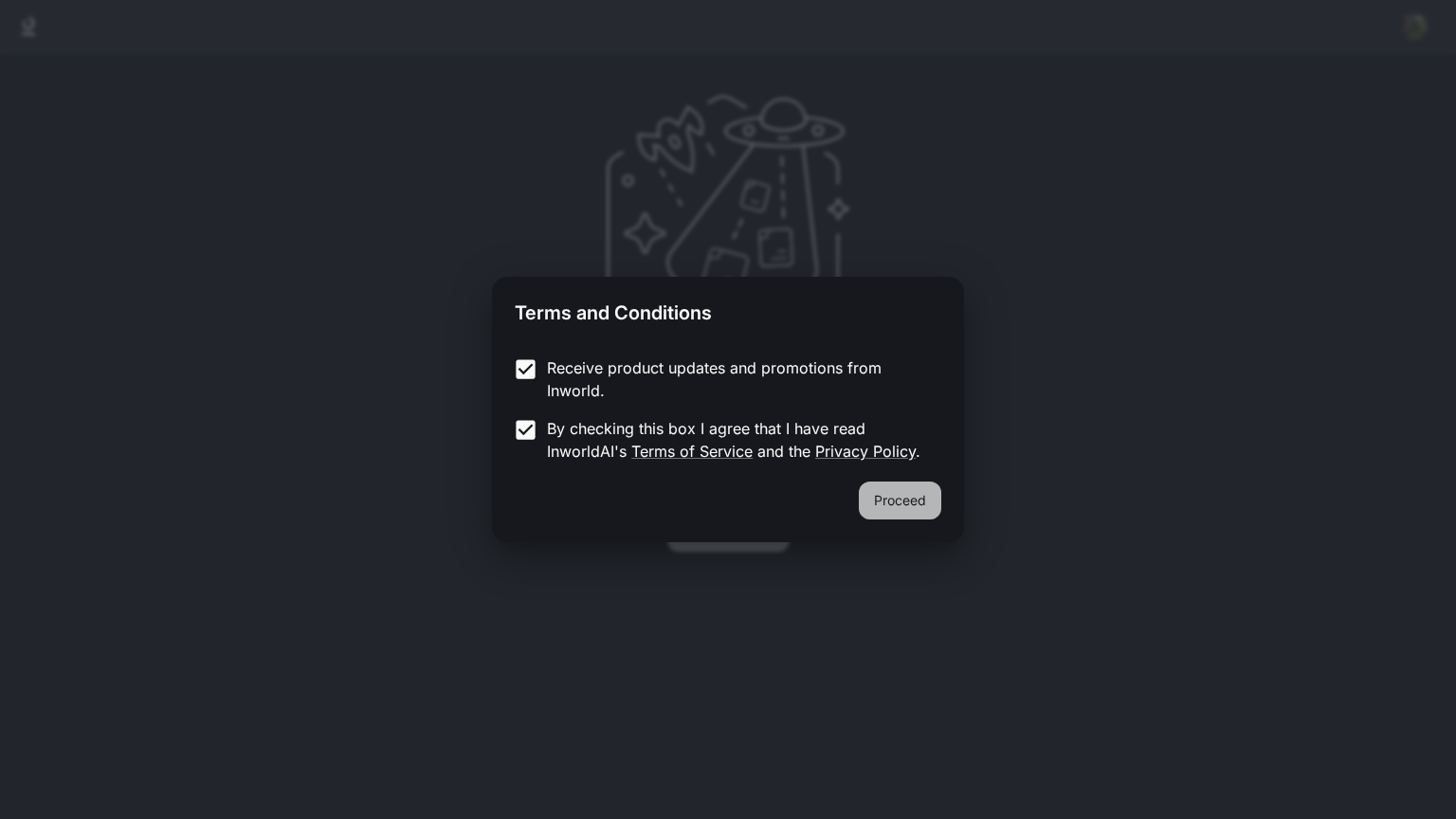 click on "Proceed" at bounding box center (900, 500) 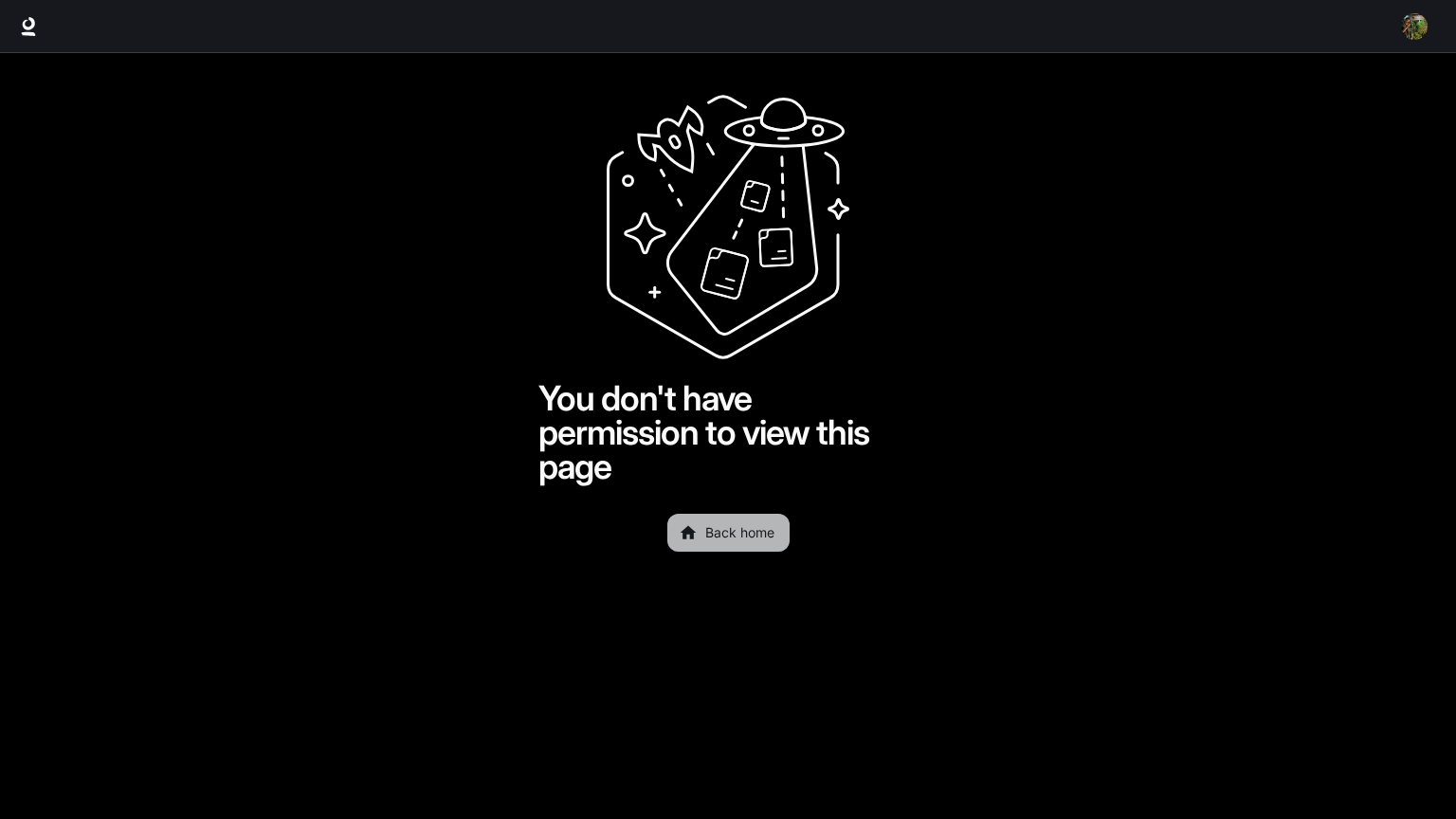 click on "Back home" at bounding box center [728, 533] 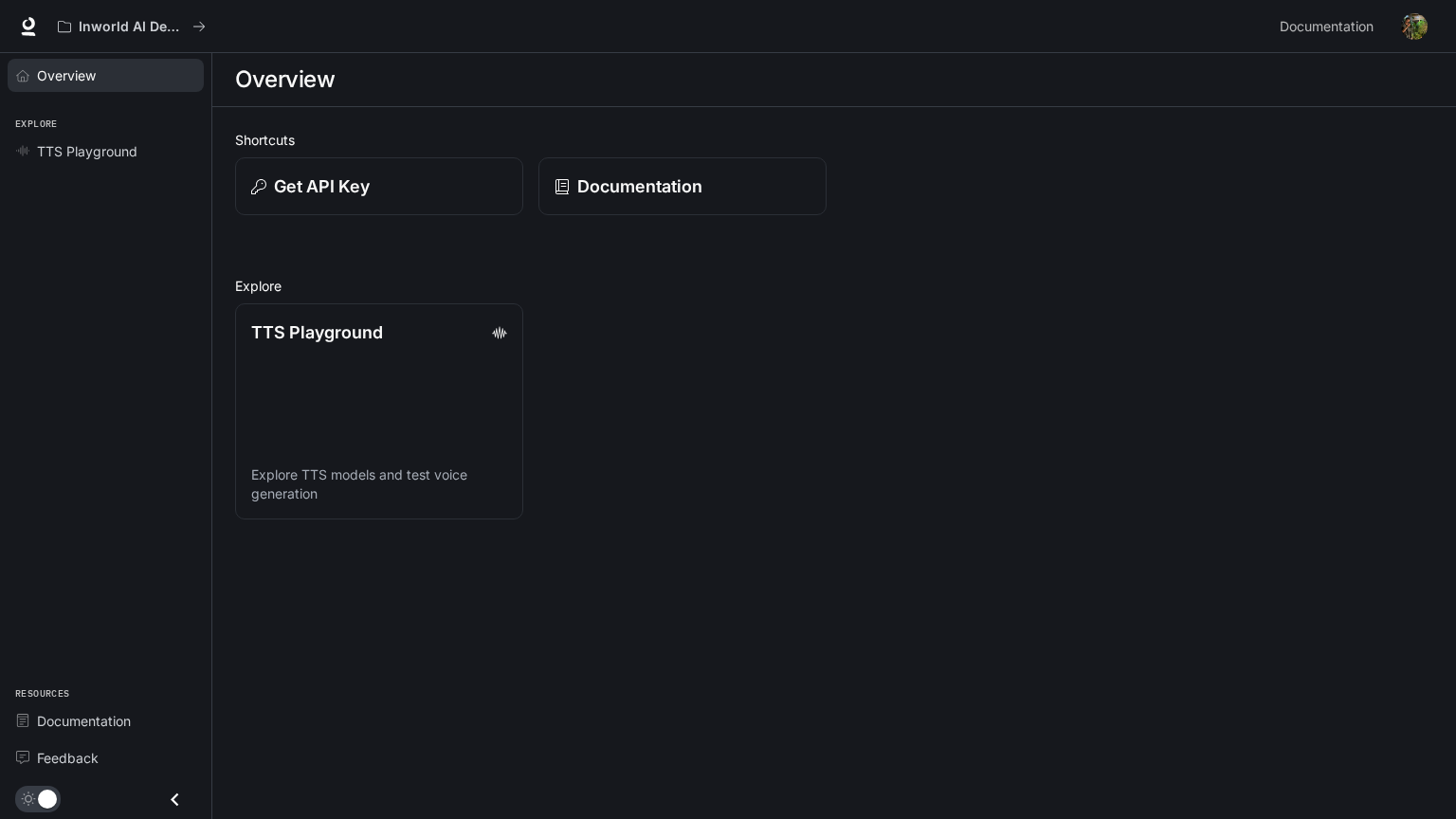 click on "Overview" at bounding box center (116, 75) 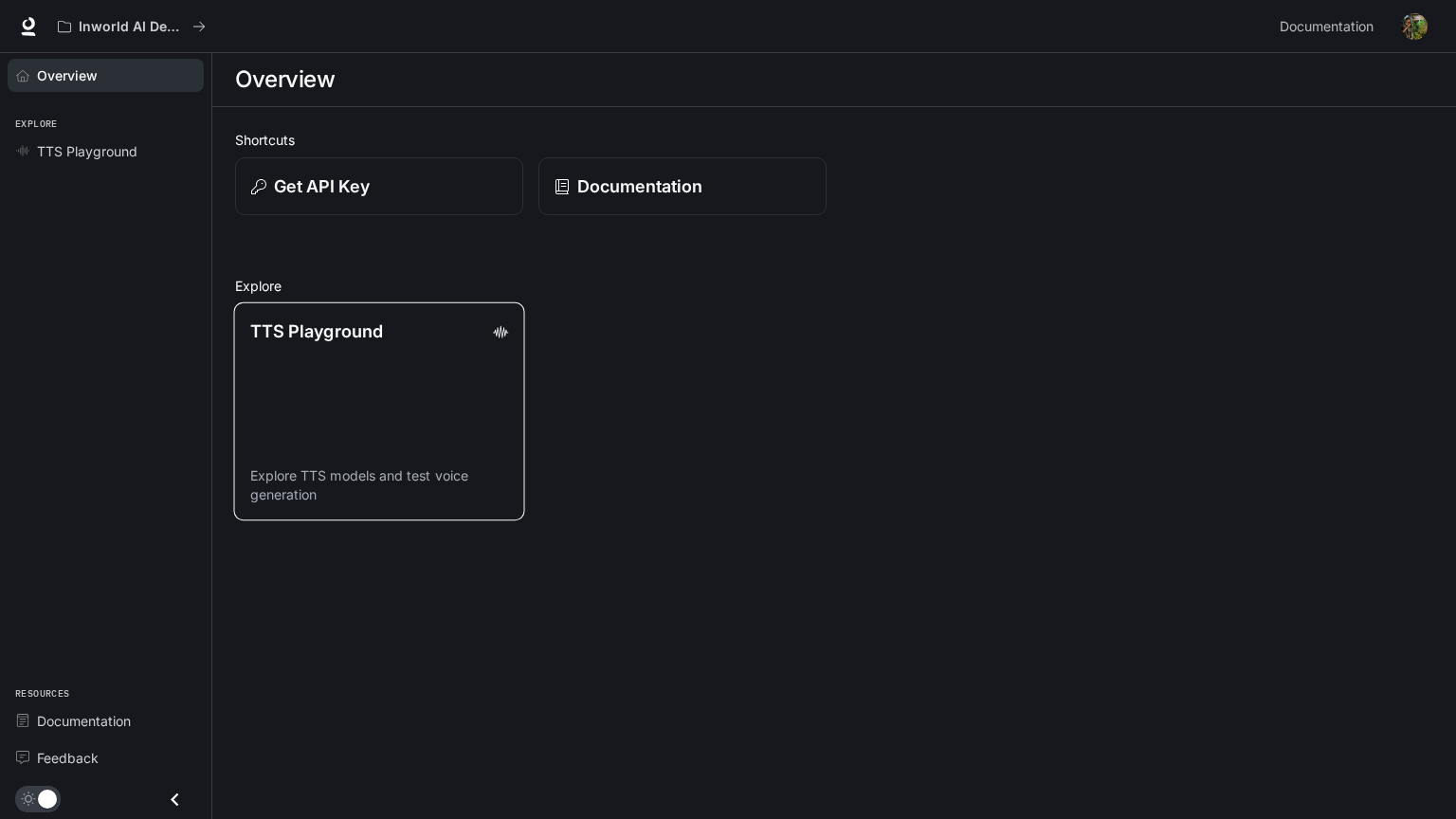 click on "TTS Playground Explore TTS models and test voice generation" at bounding box center [378, 411] 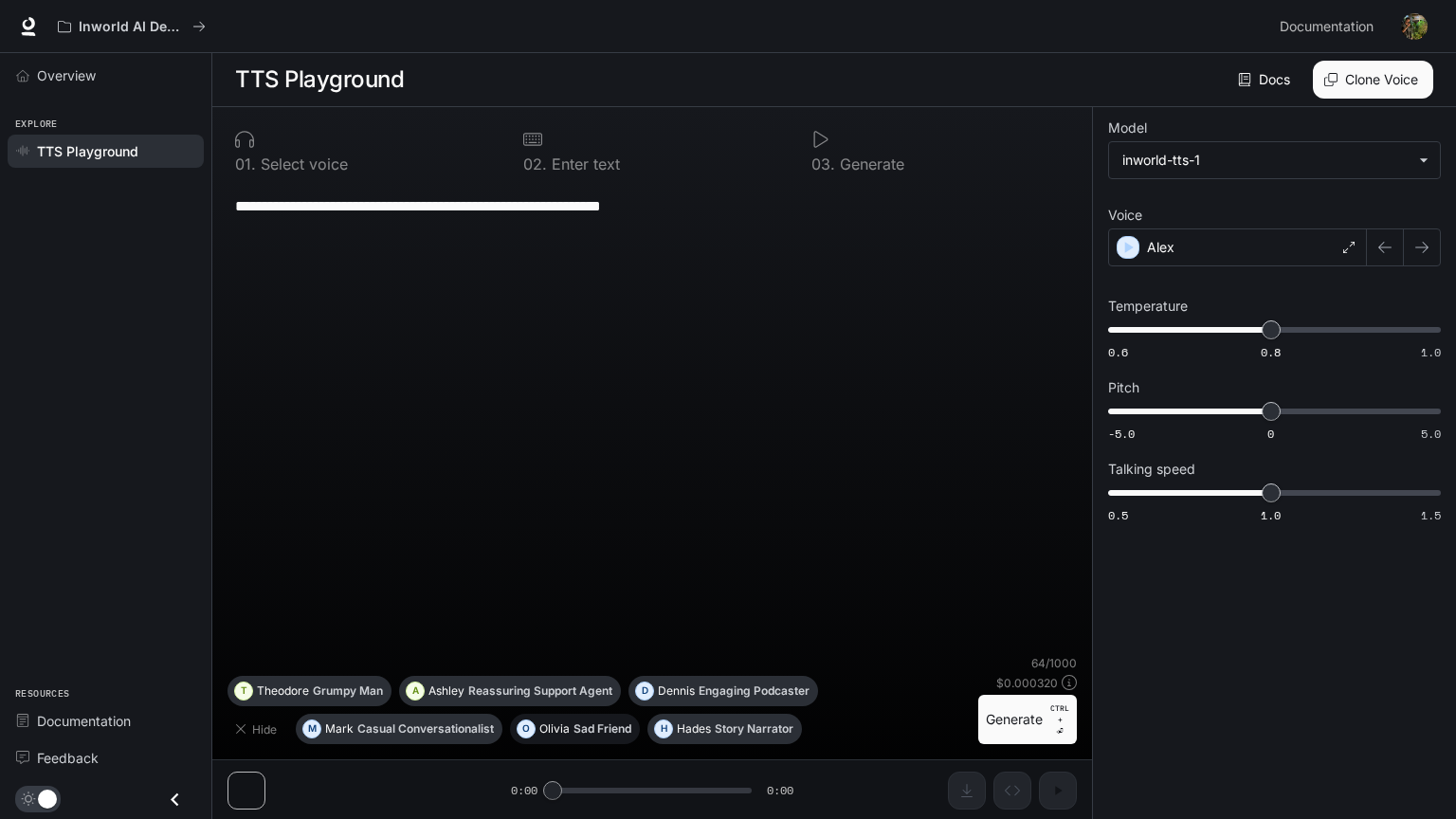 click on "O Olivia Sad Friend" at bounding box center (574, 729) 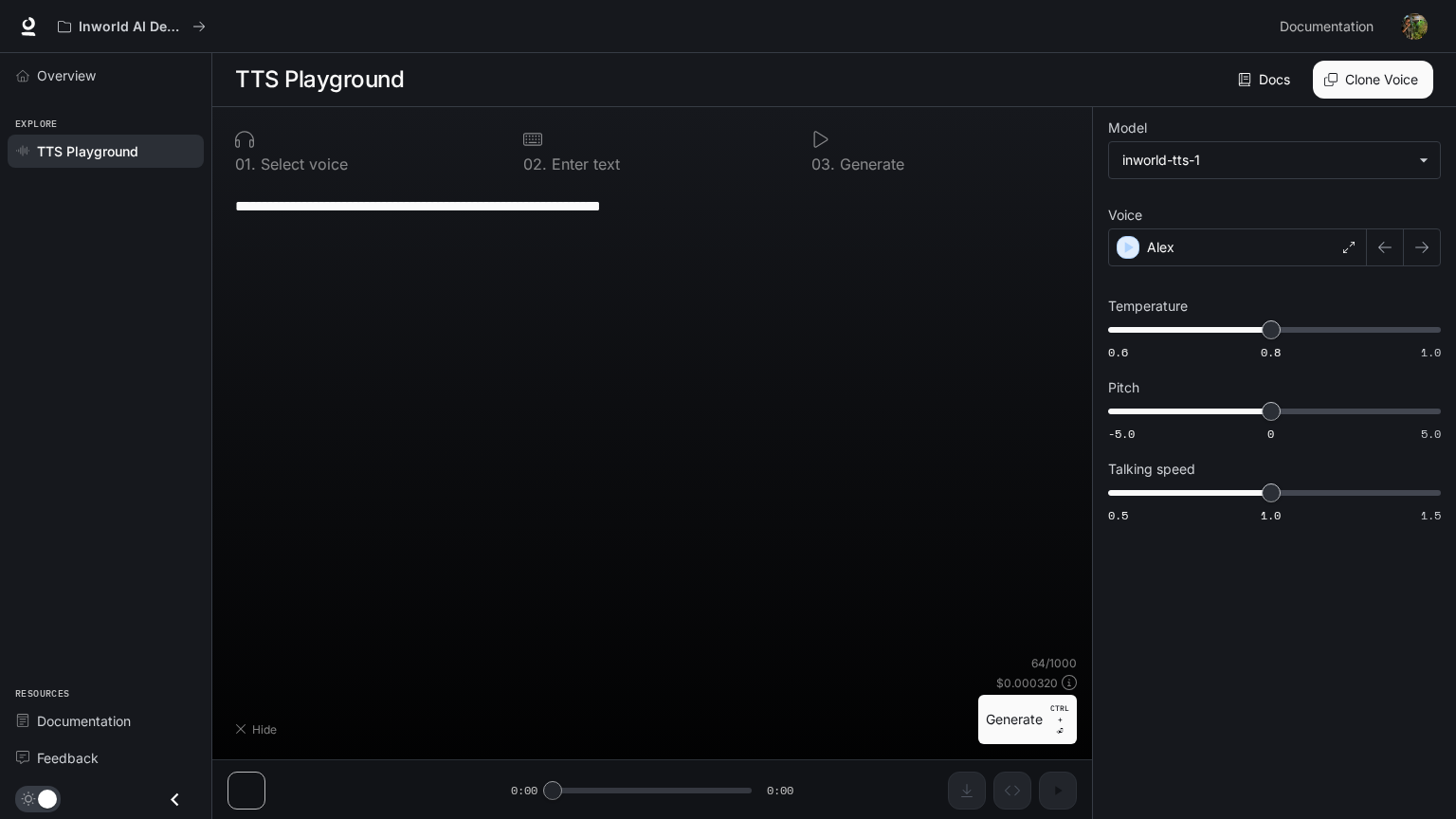 type on "**********" 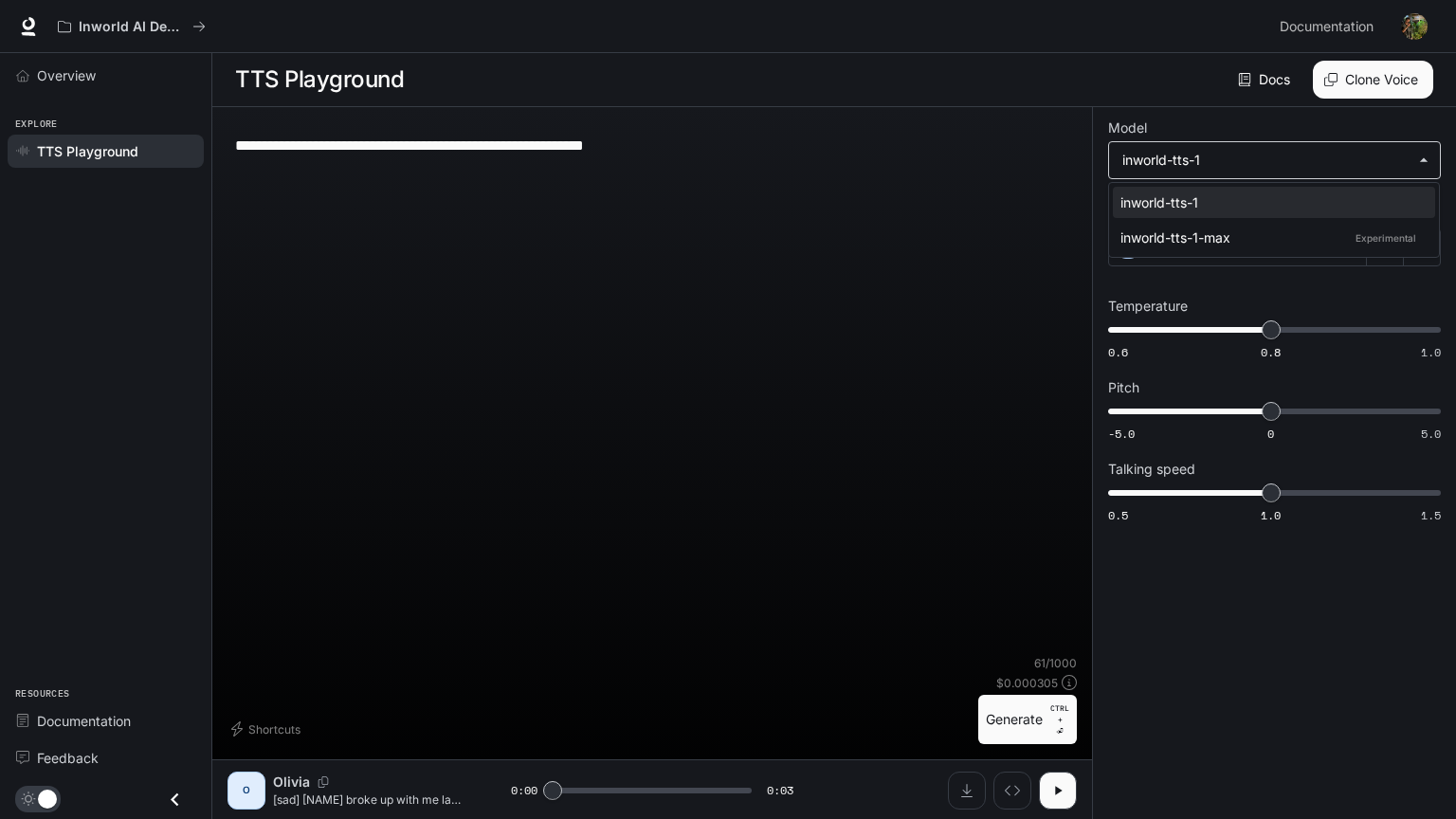 click on "O [FIRST] [sad] [NAME] broke up with me last week. I'm still feeling lost." at bounding box center (728, 410) 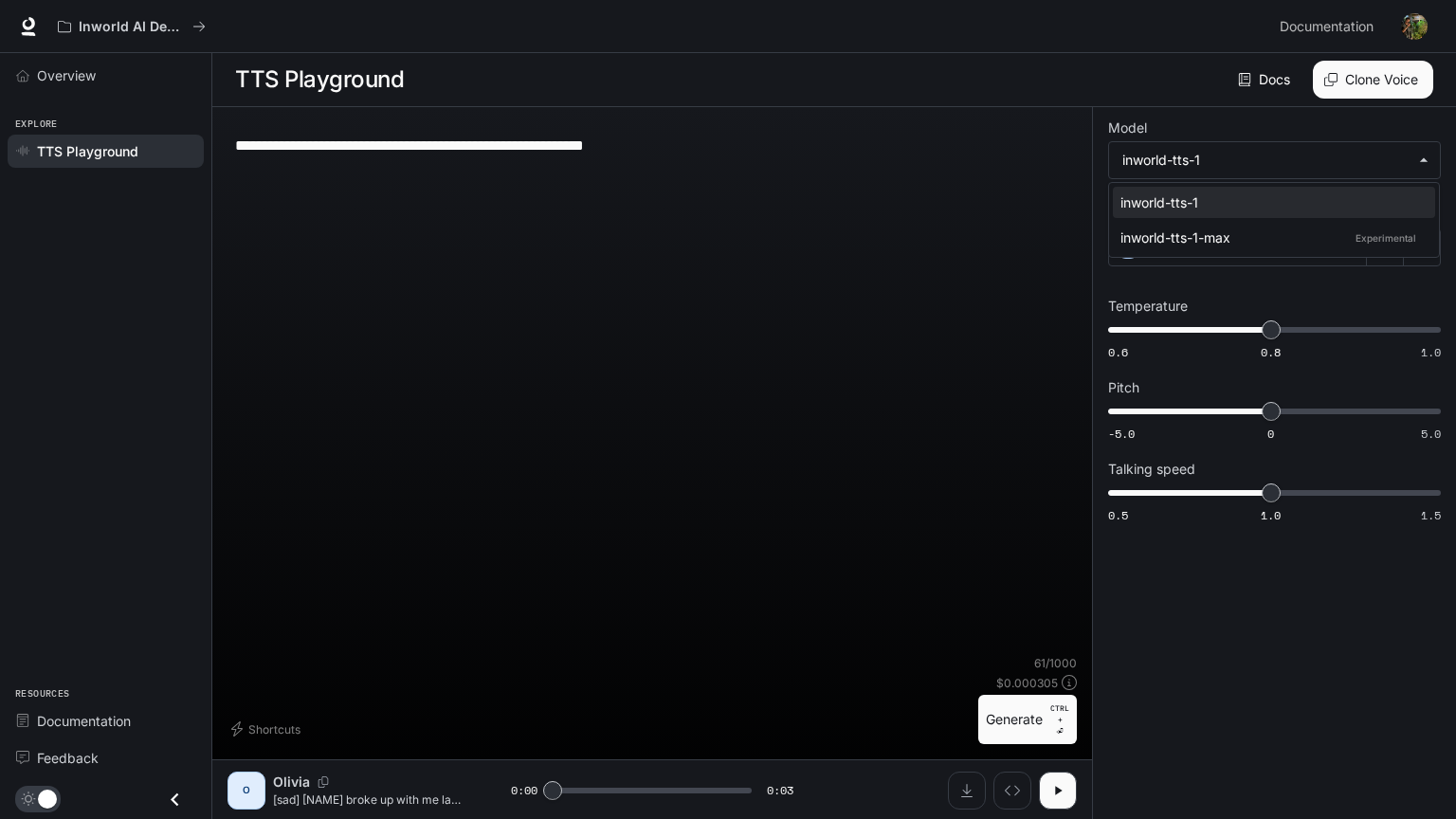 click at bounding box center (728, 410) 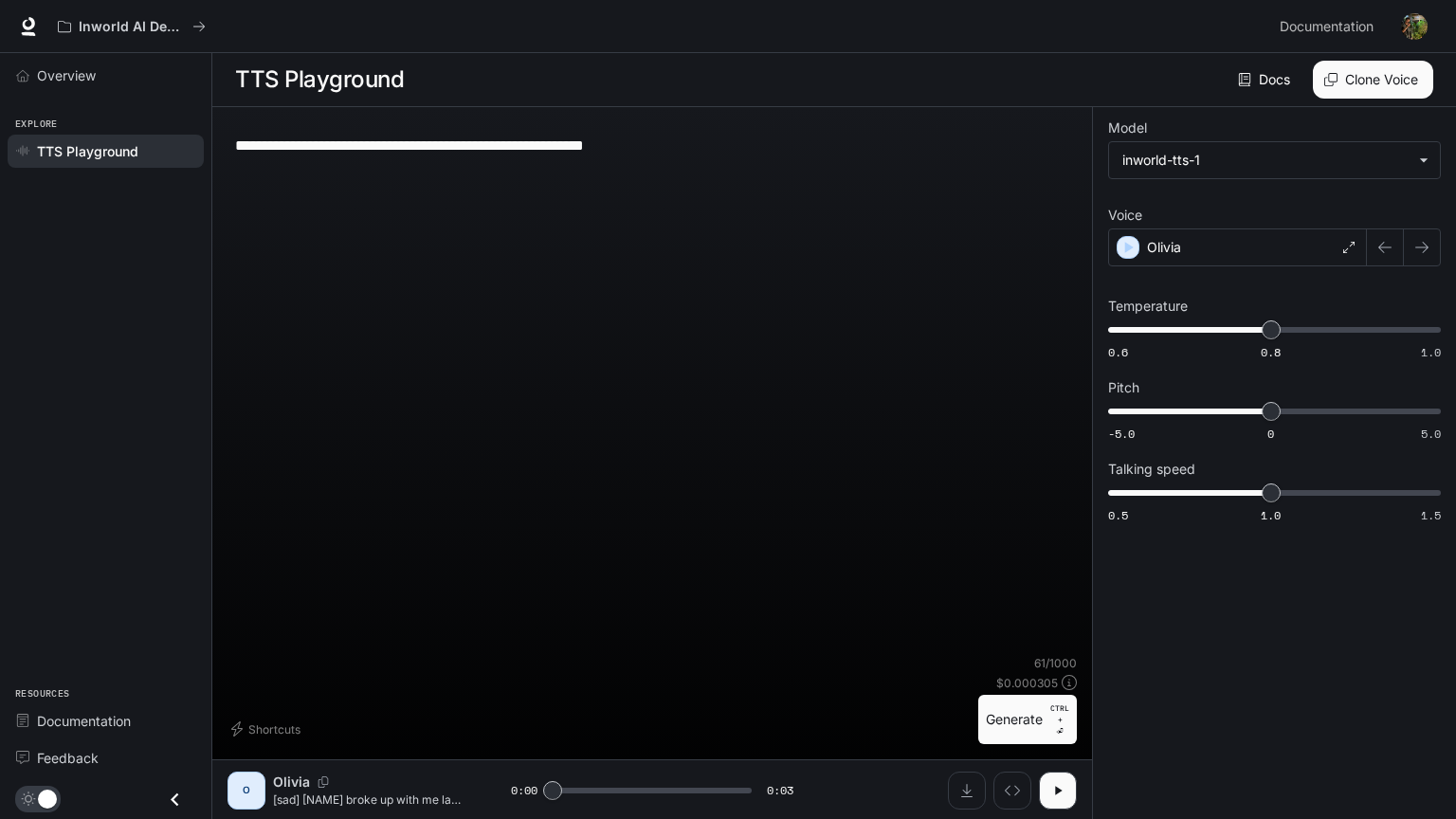 click on "TTS Playground" at bounding box center [87, 151] 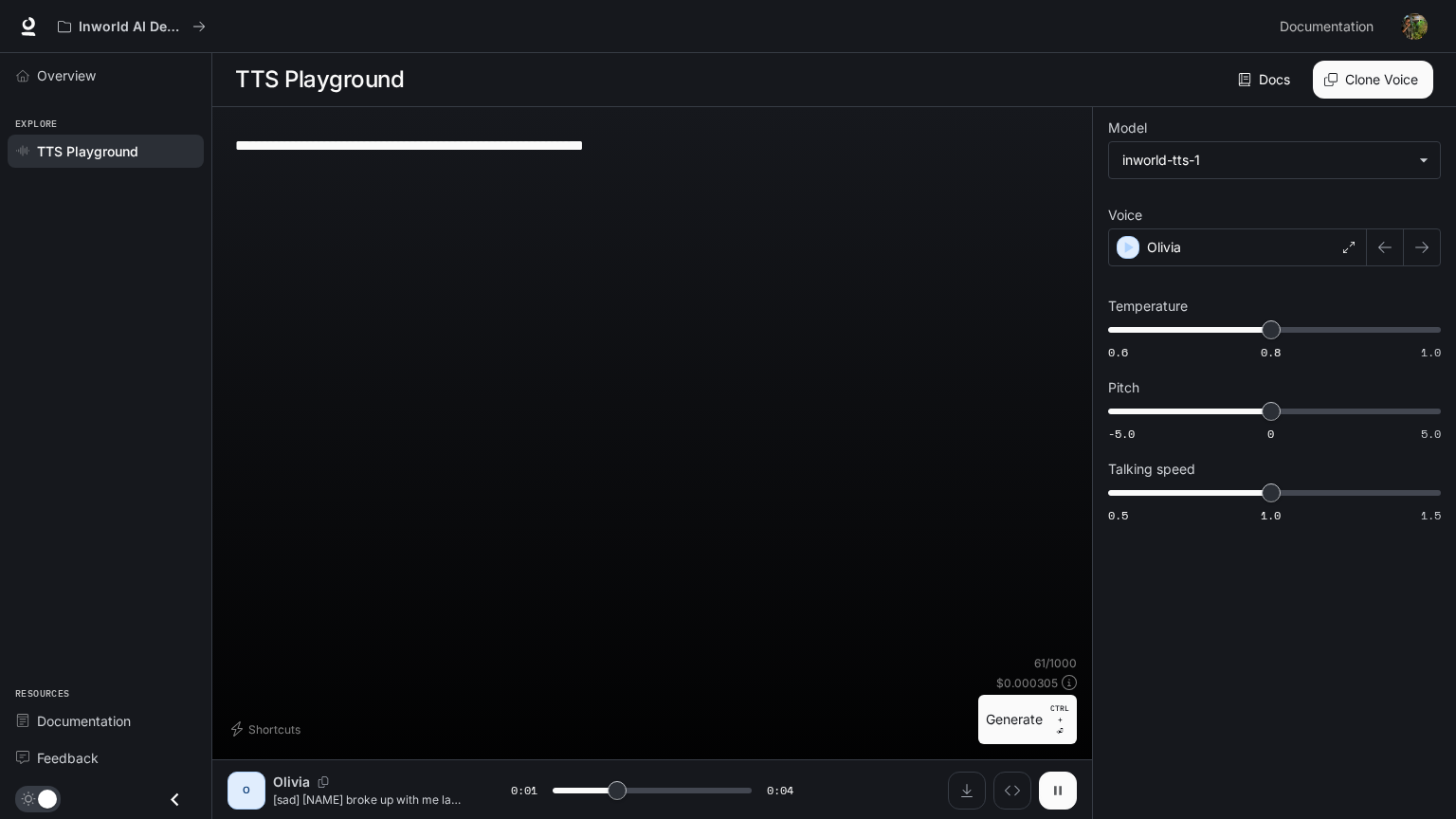 click at bounding box center [1058, 791] 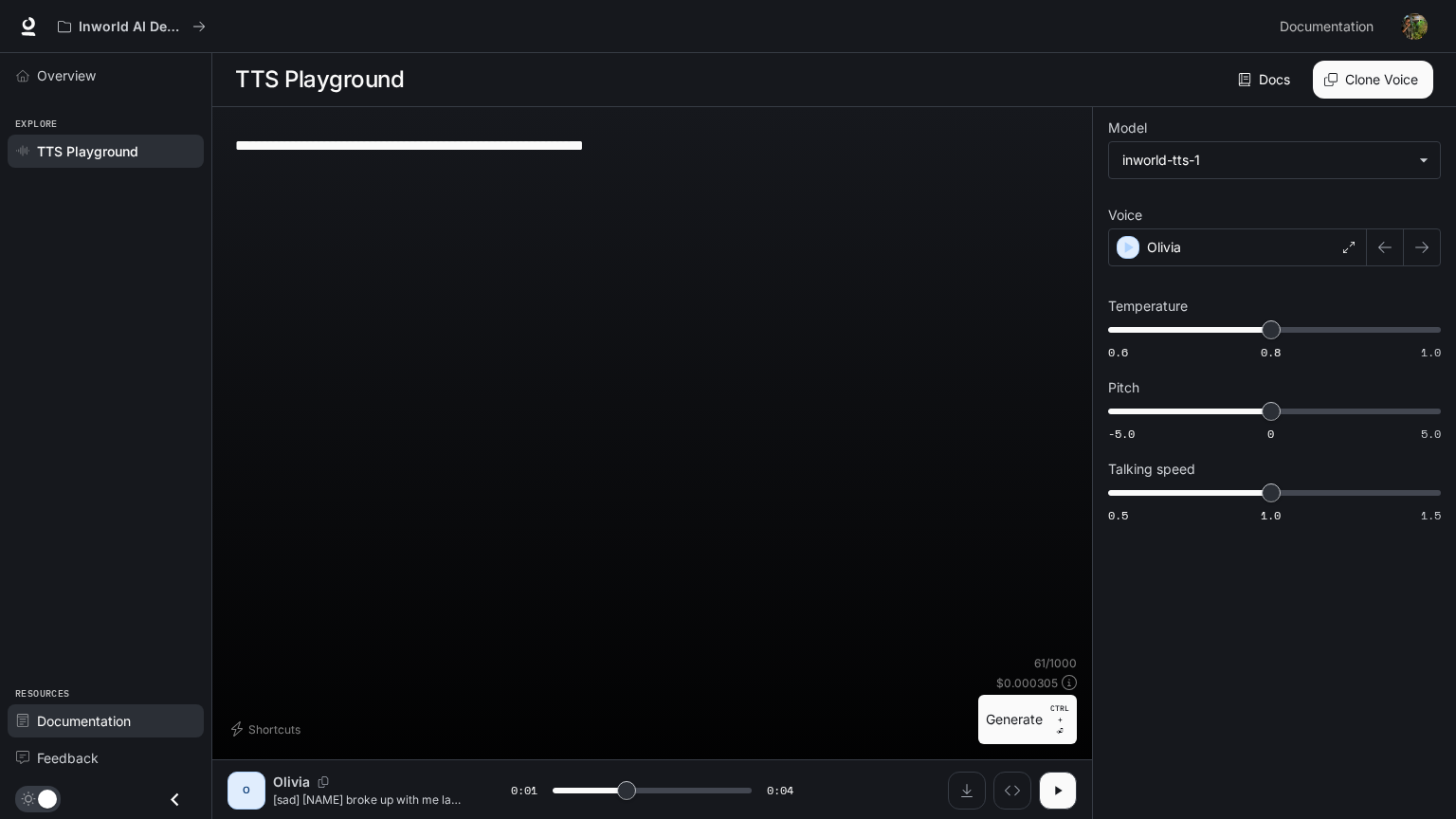 click on "Documentation" at bounding box center [83, 720] 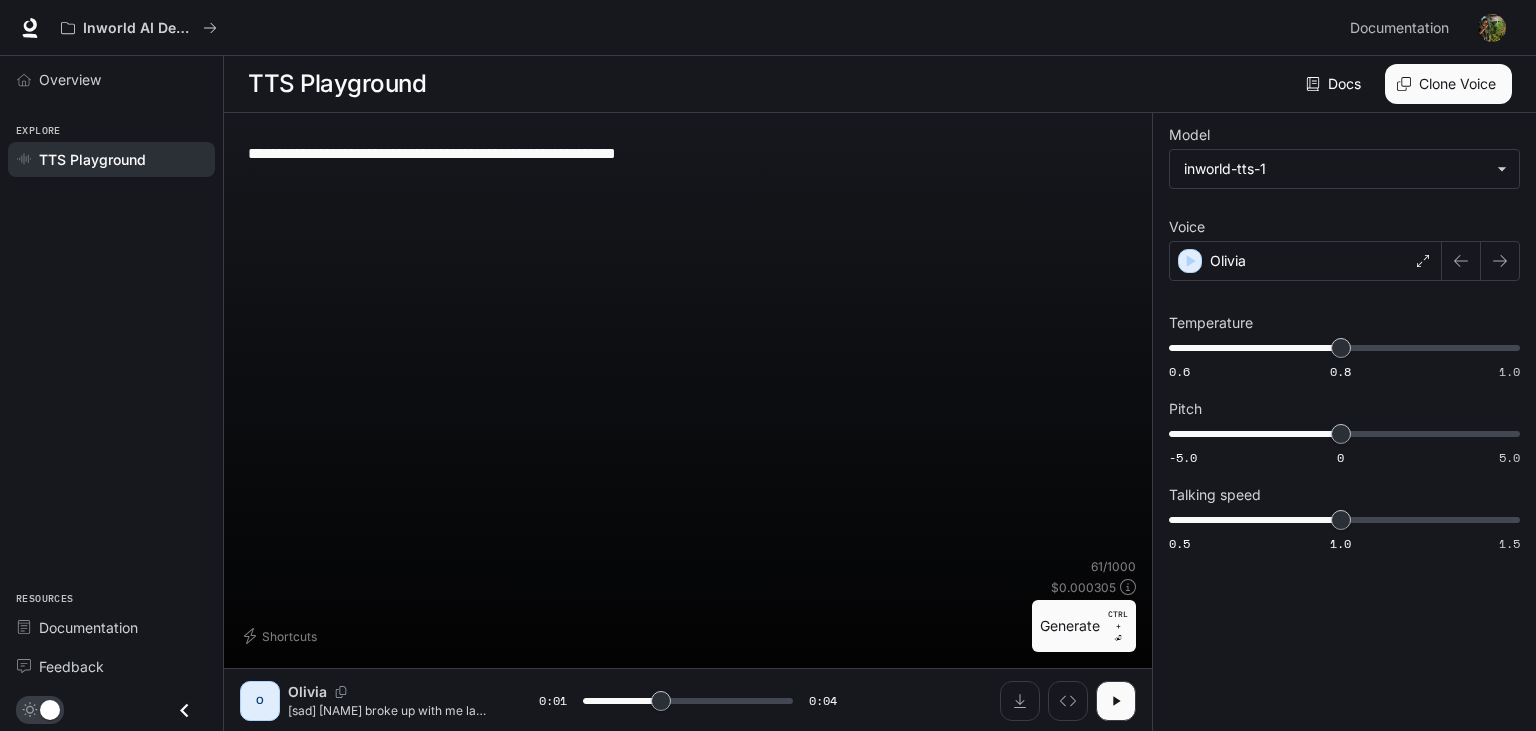 click on "O [FIRST]" at bounding box center (1344, 422) 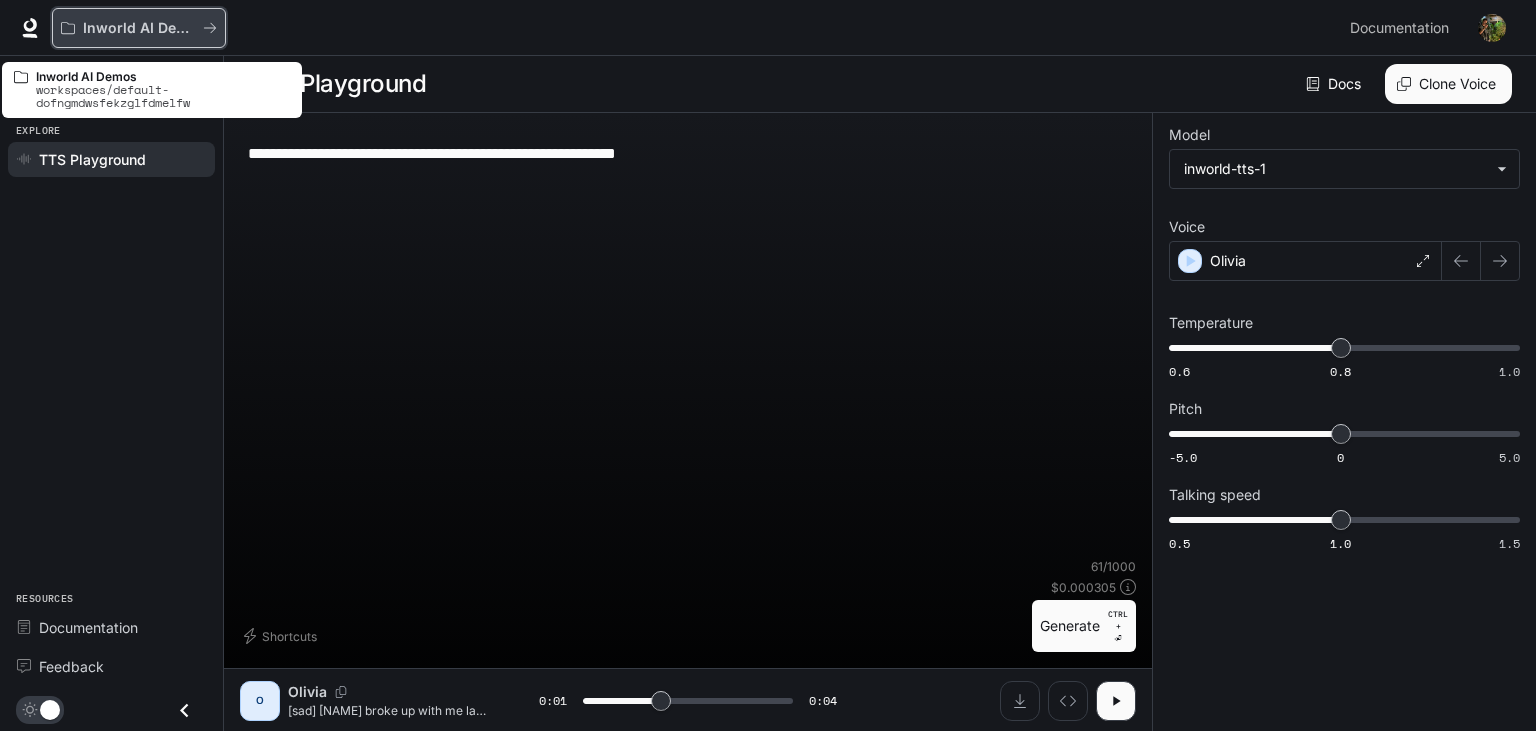 click on "Inworld AI Demos" at bounding box center [139, 28] 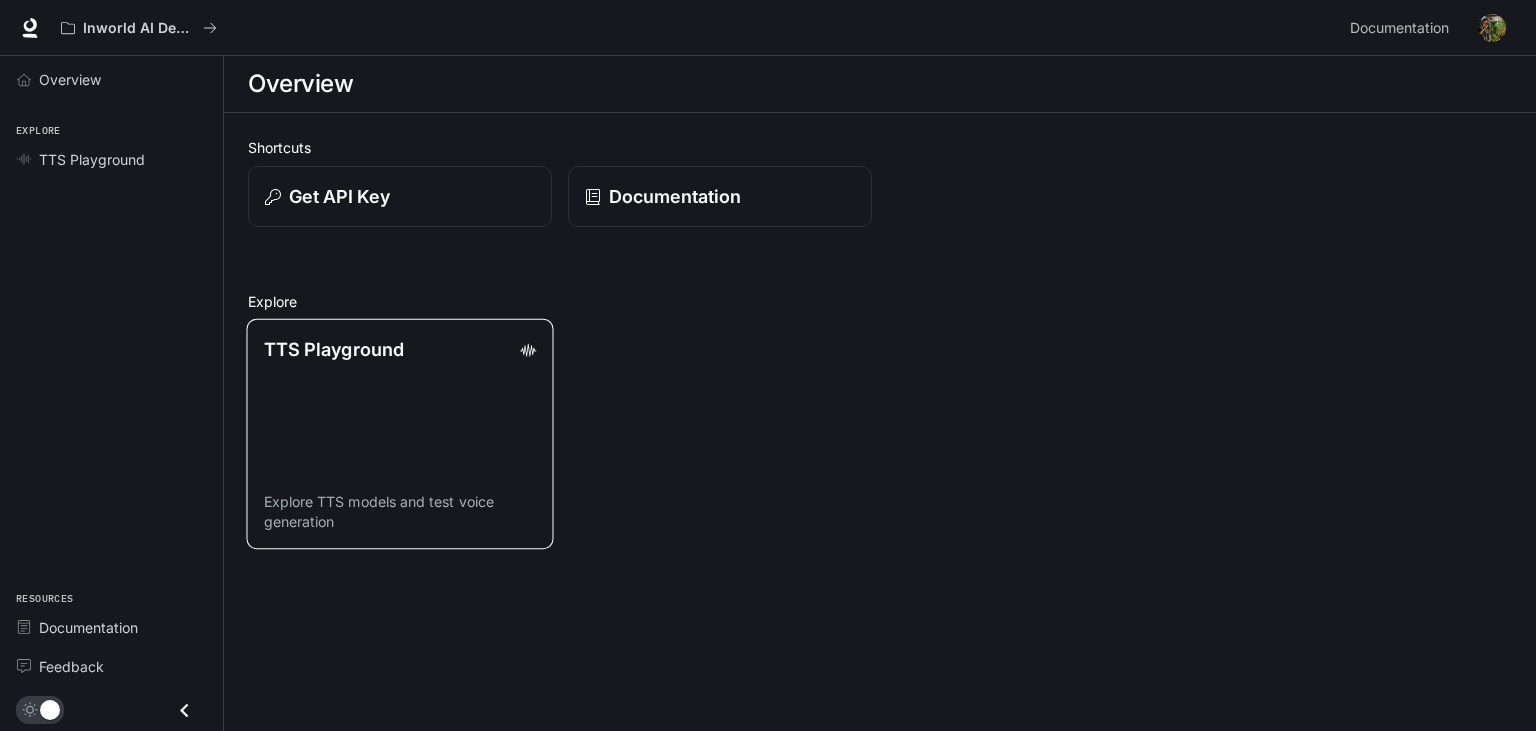 click on "TTS Playground Explore TTS models and test voice generation" at bounding box center [399, 434] 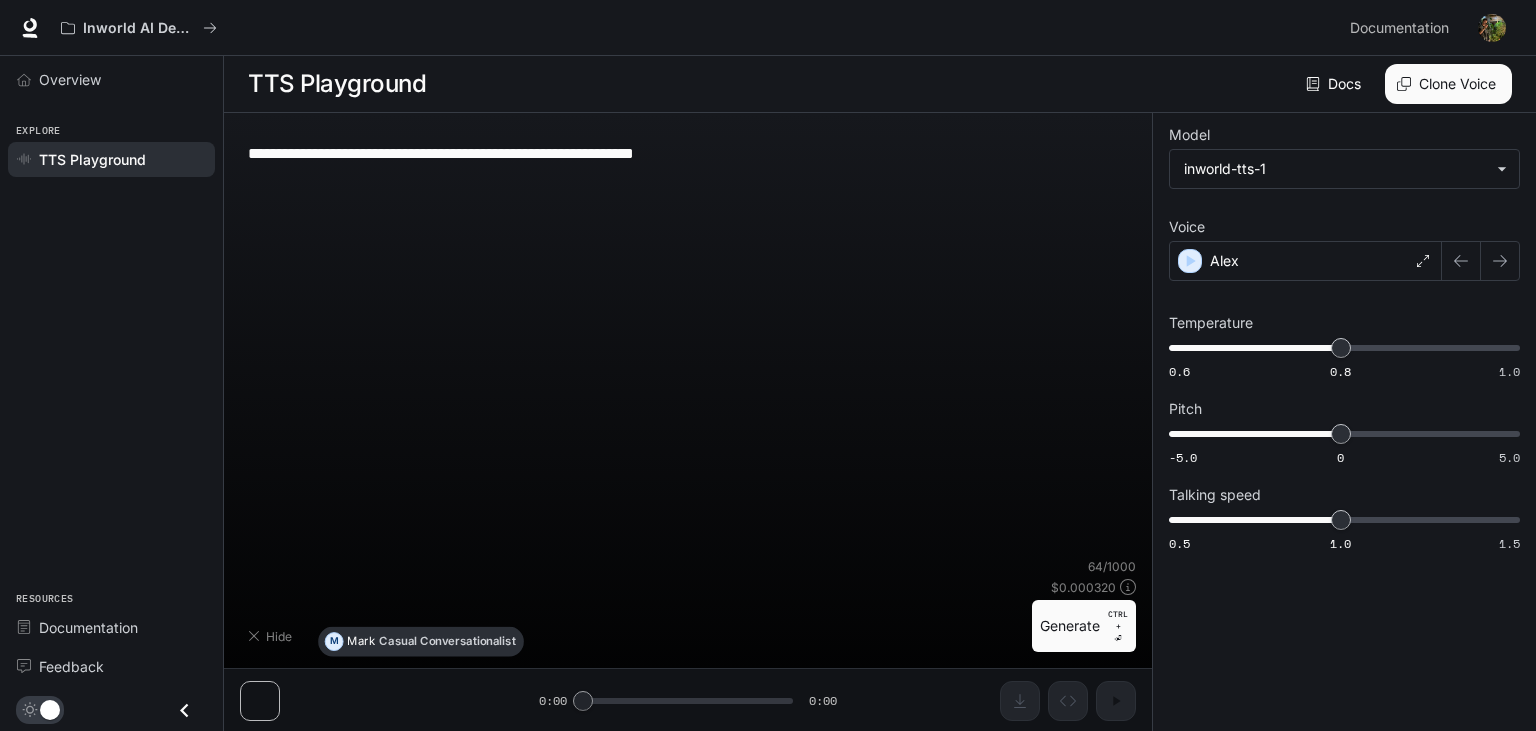 type on "**********" 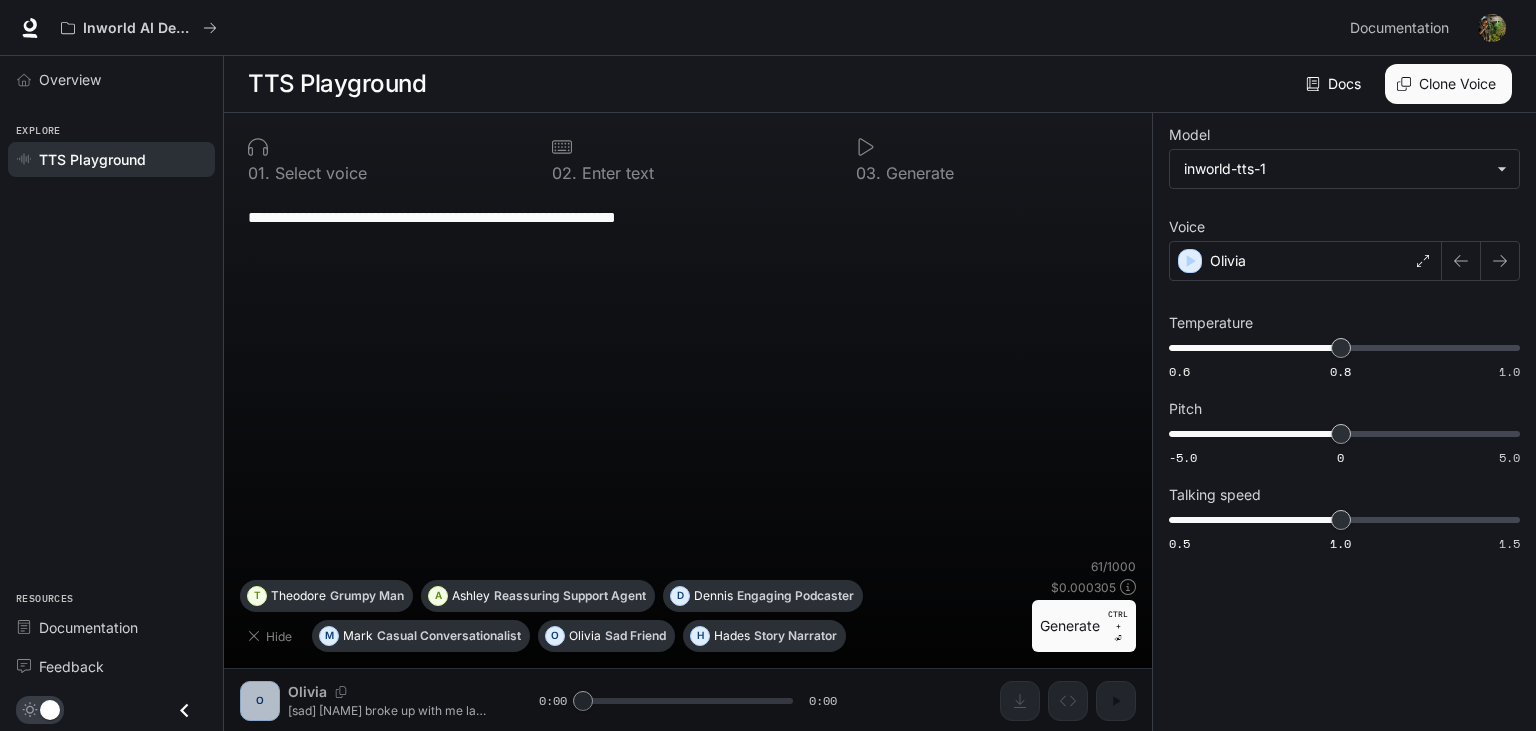 click on "**********" at bounding box center [688, 217] 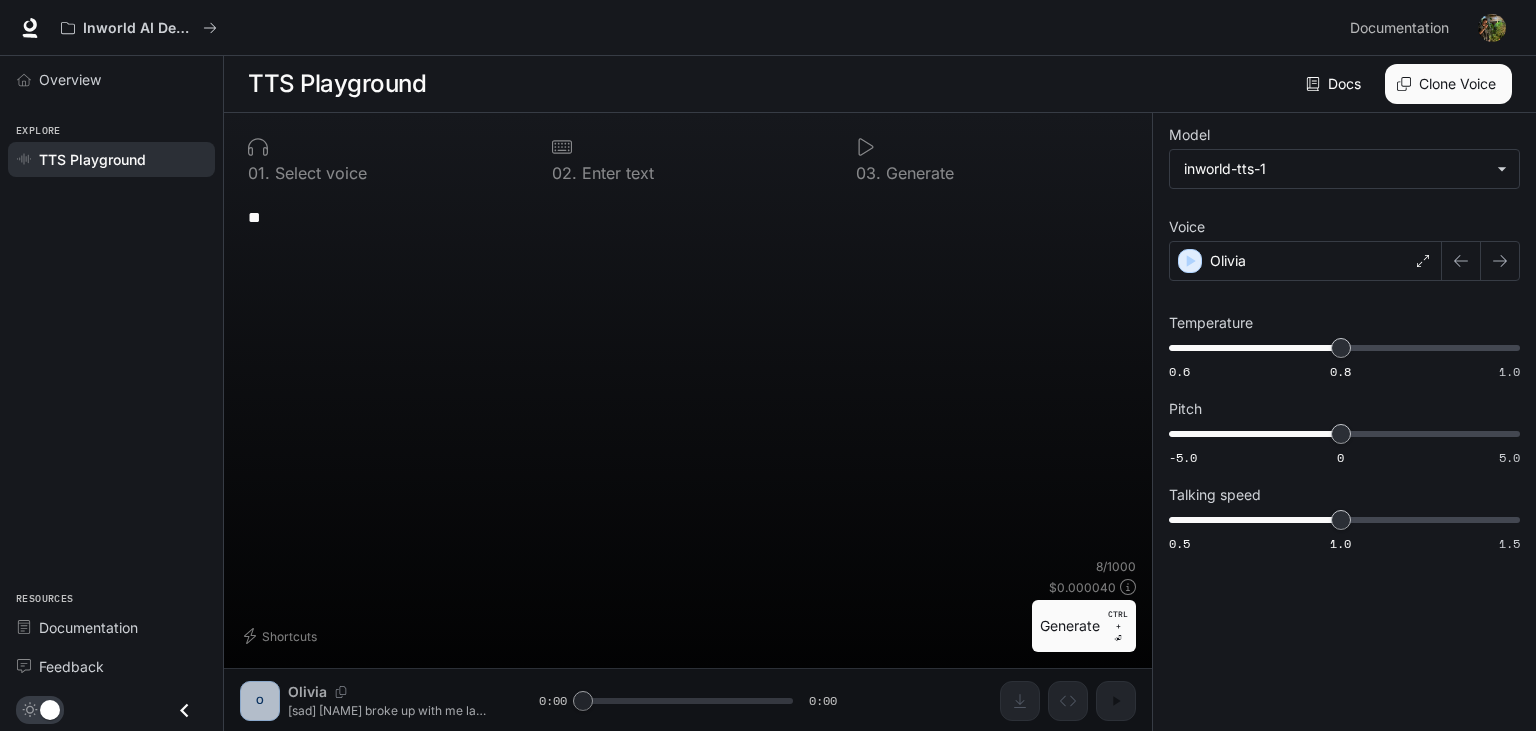 type on "*" 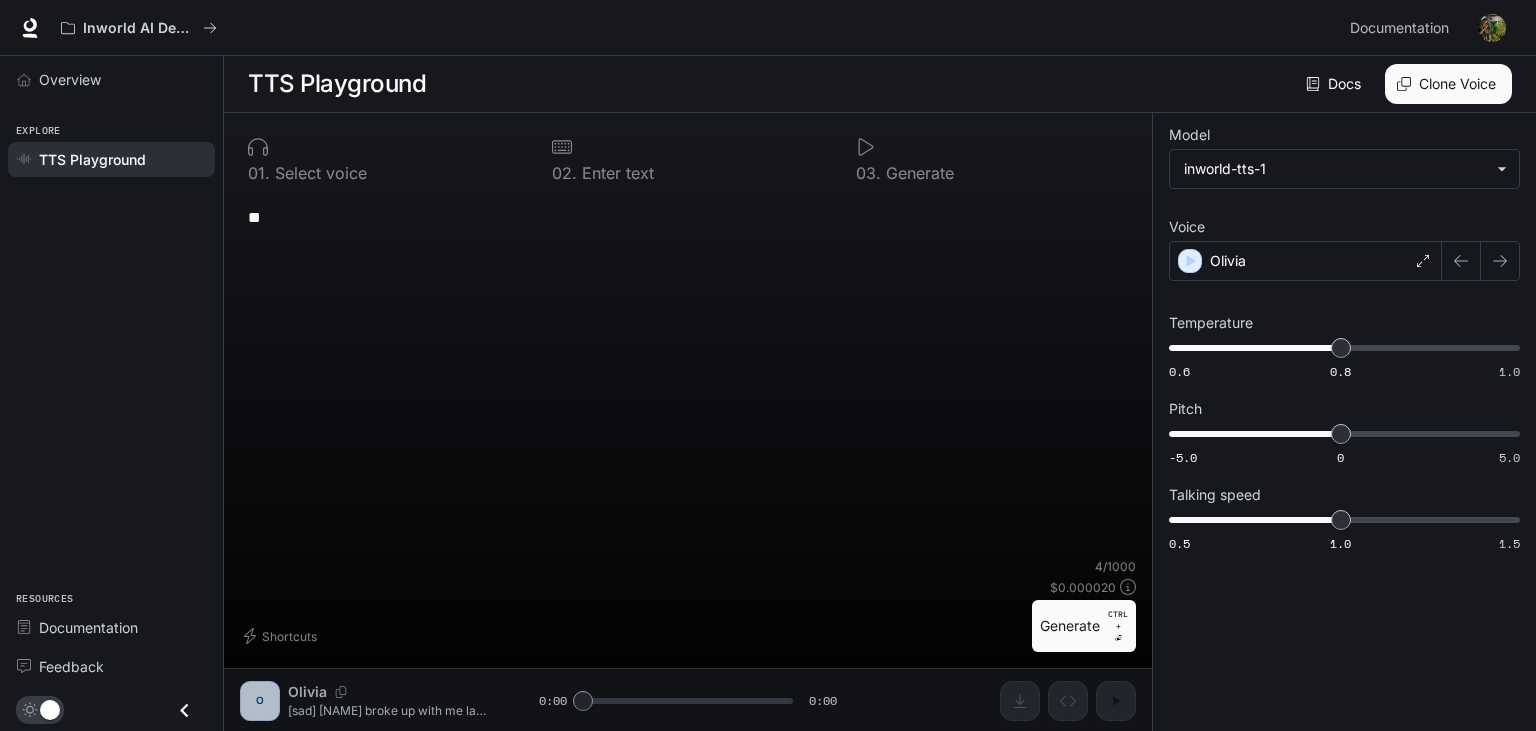 type on "*" 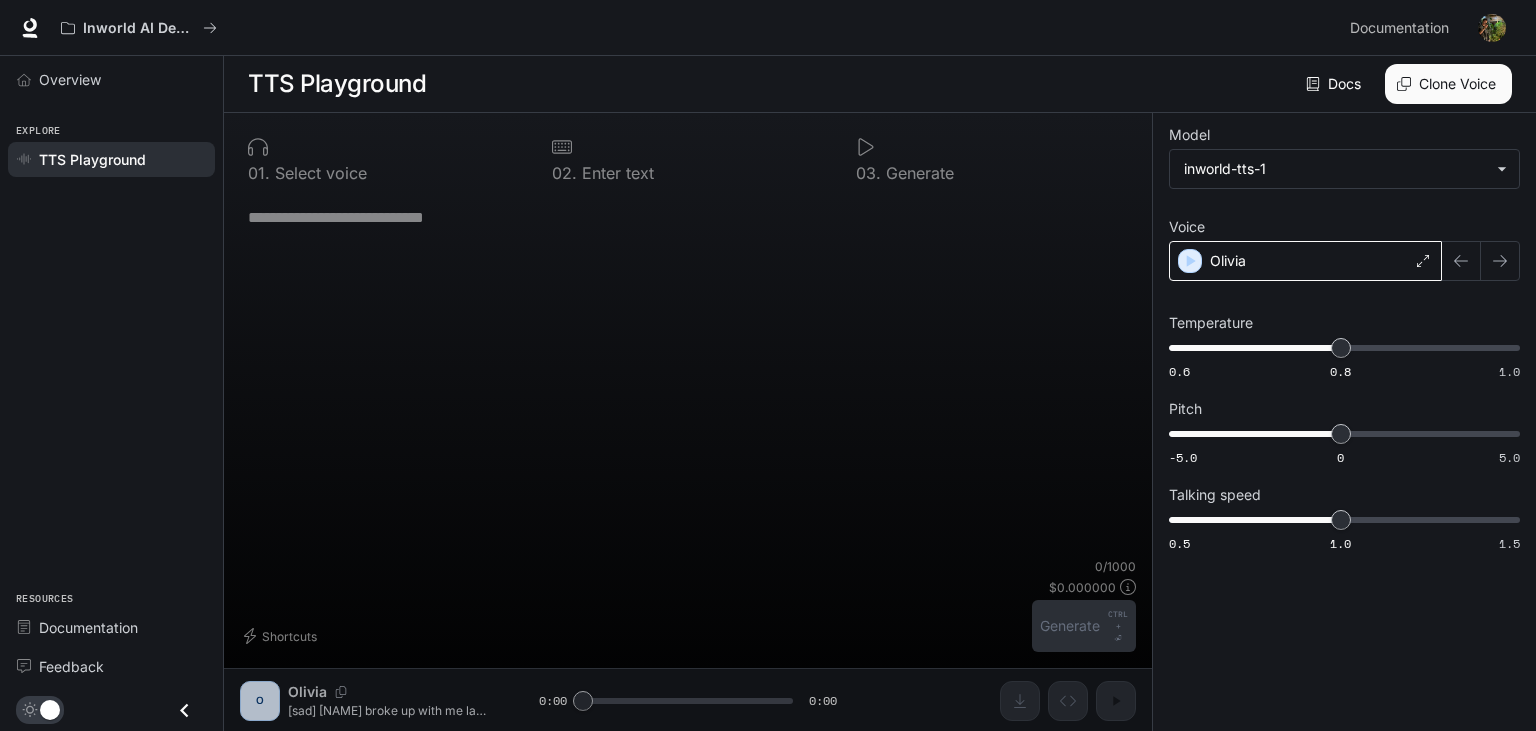 type 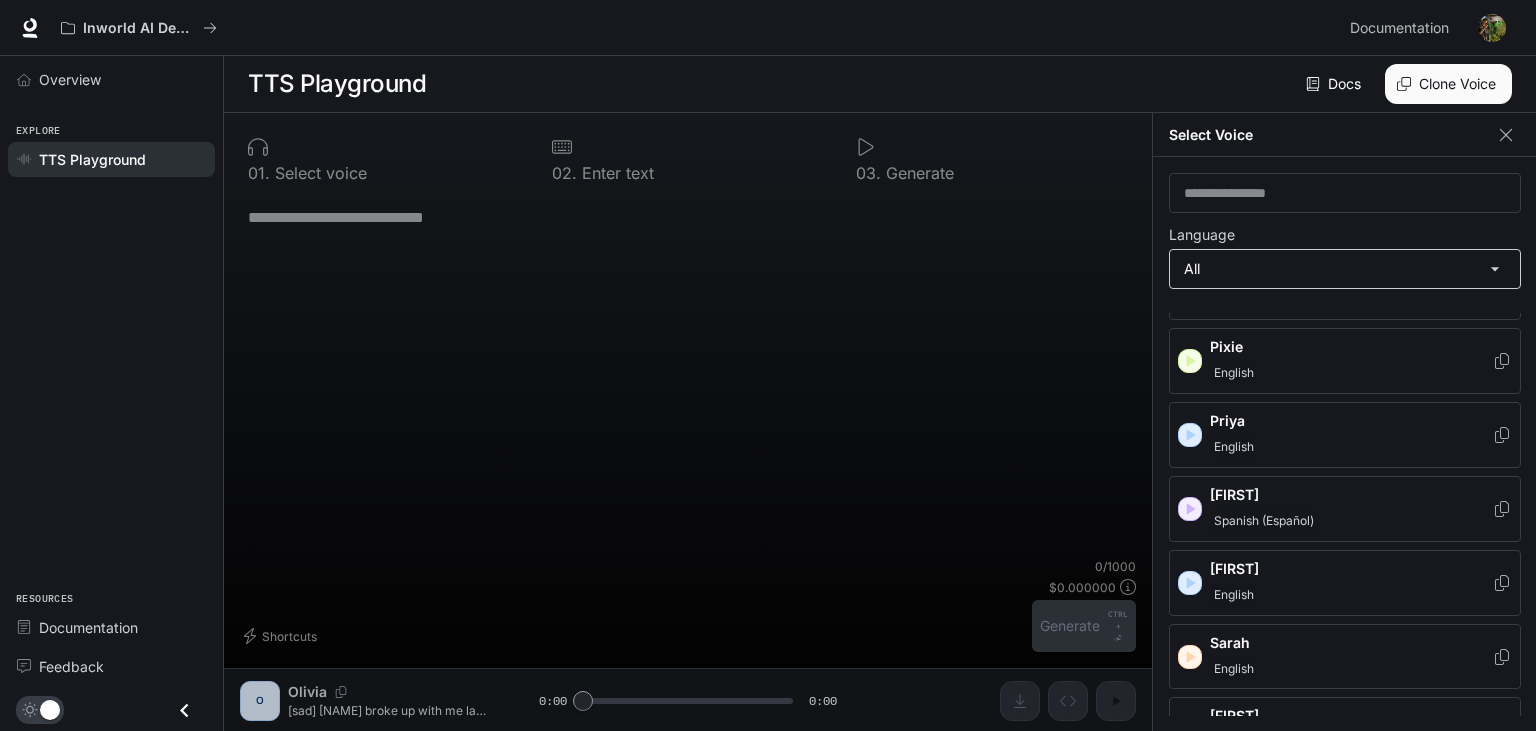scroll, scrollTop: 2572, scrollLeft: 0, axis: vertical 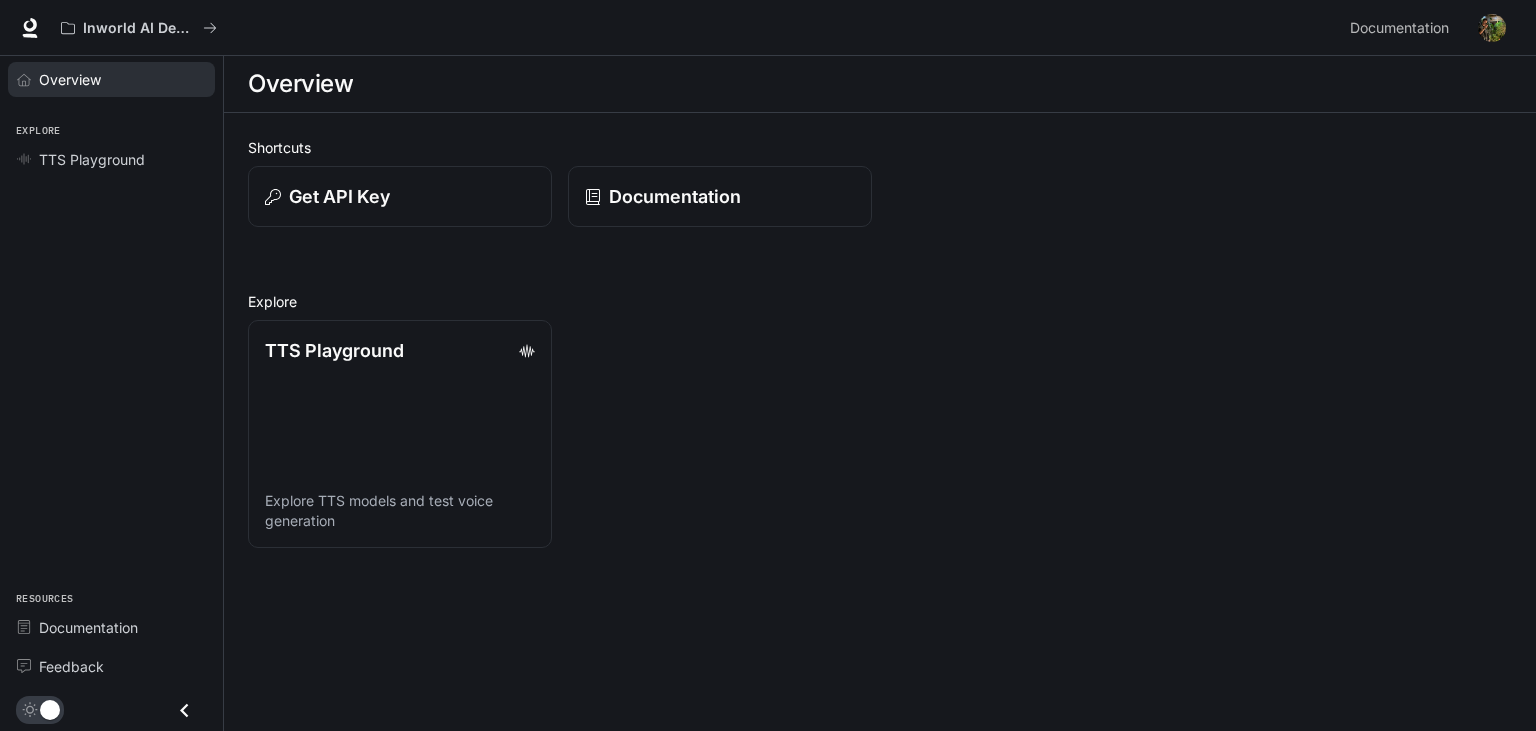 click on "Overview" at bounding box center [122, 79] 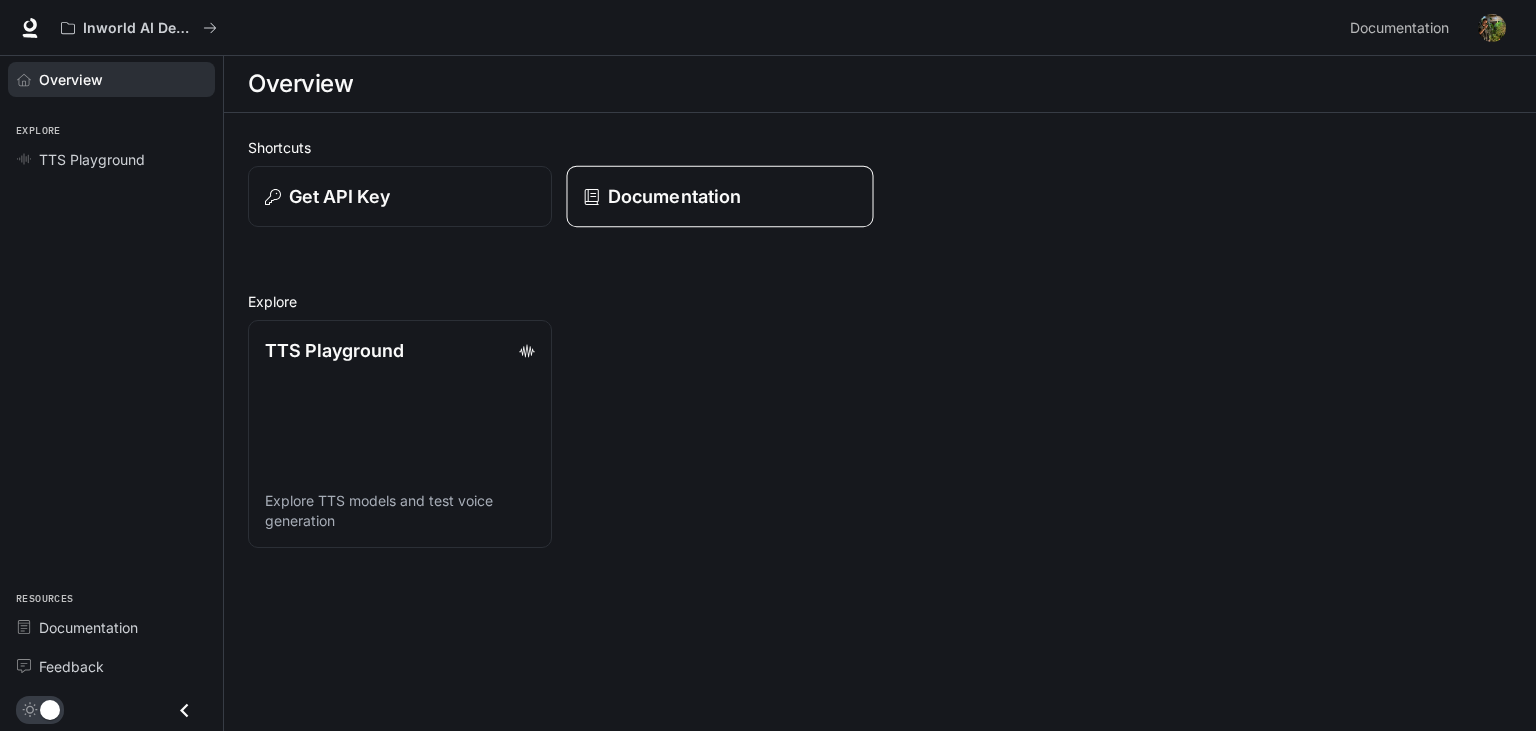 click on "Documentation" at bounding box center (674, 196) 